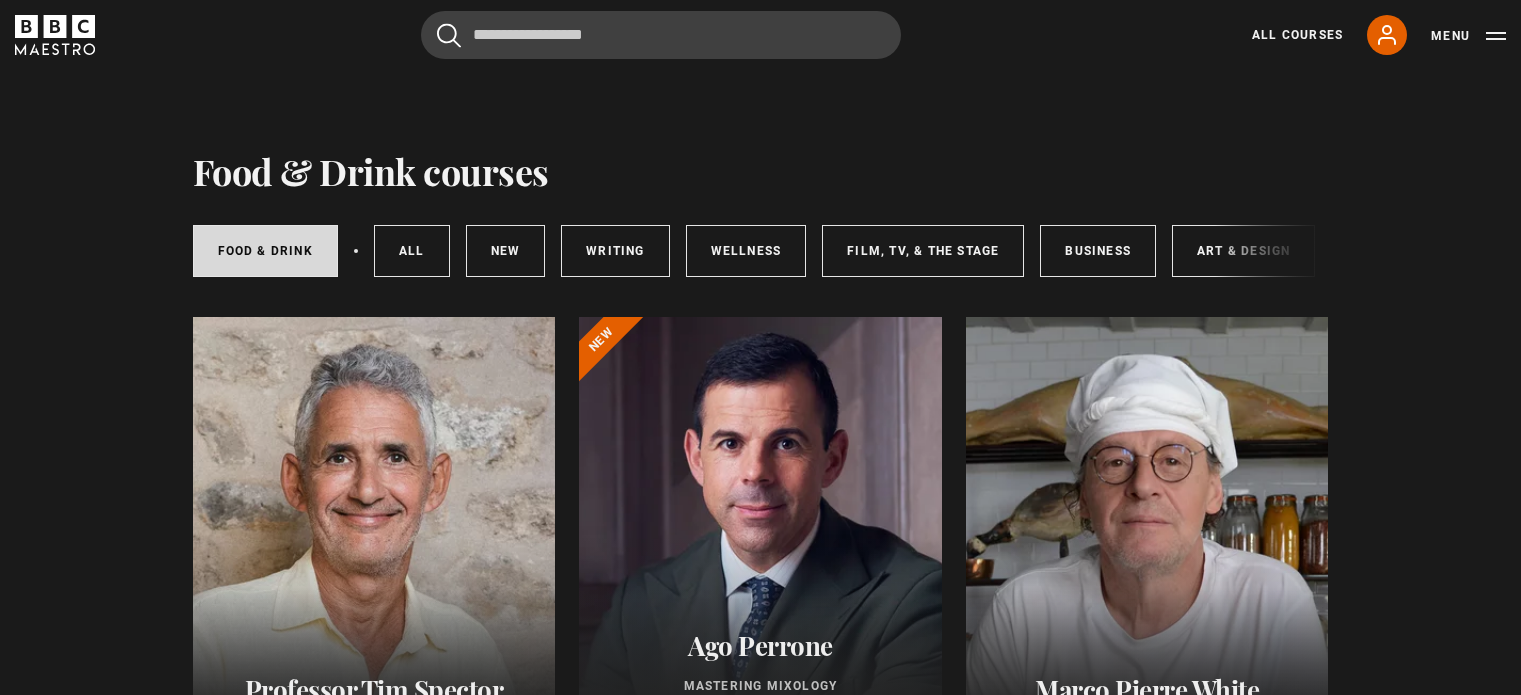 scroll, scrollTop: 0, scrollLeft: 0, axis: both 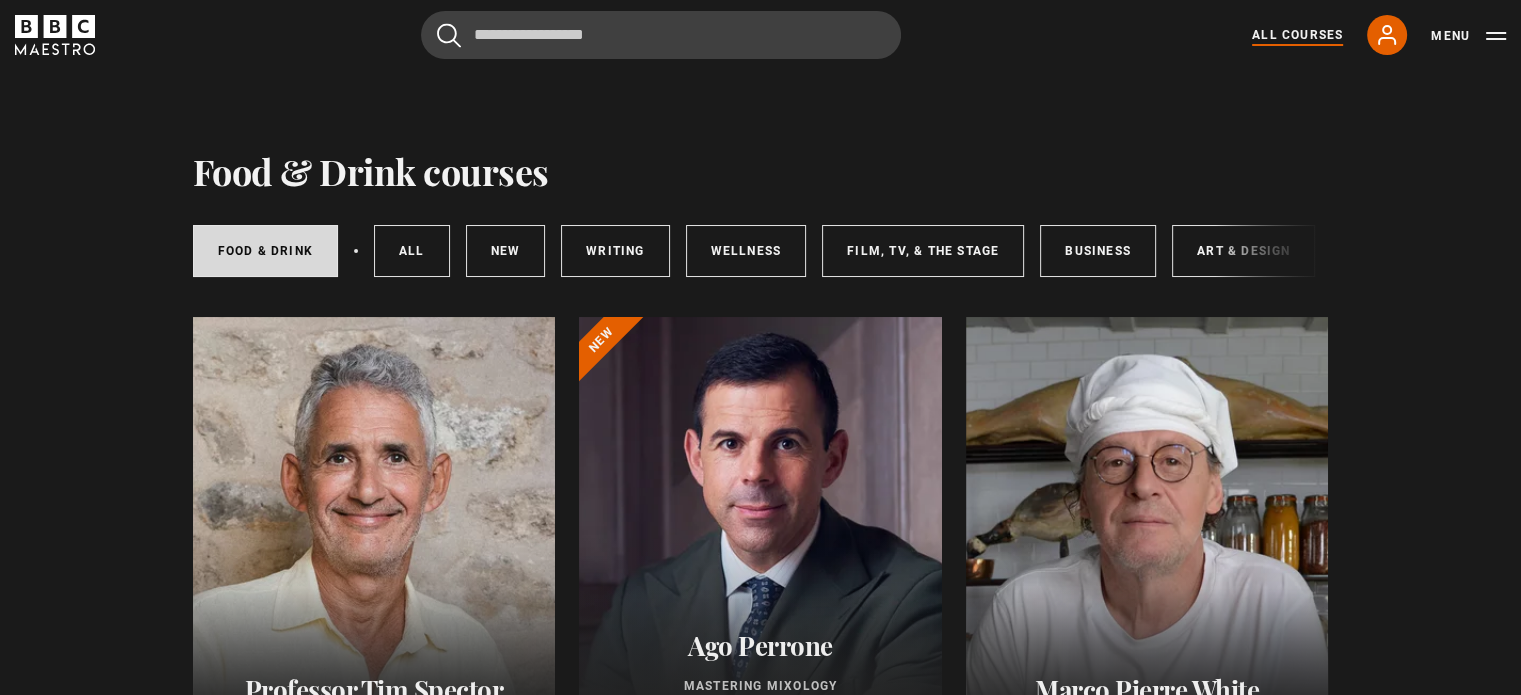 click on "All Courses" at bounding box center [1297, 35] 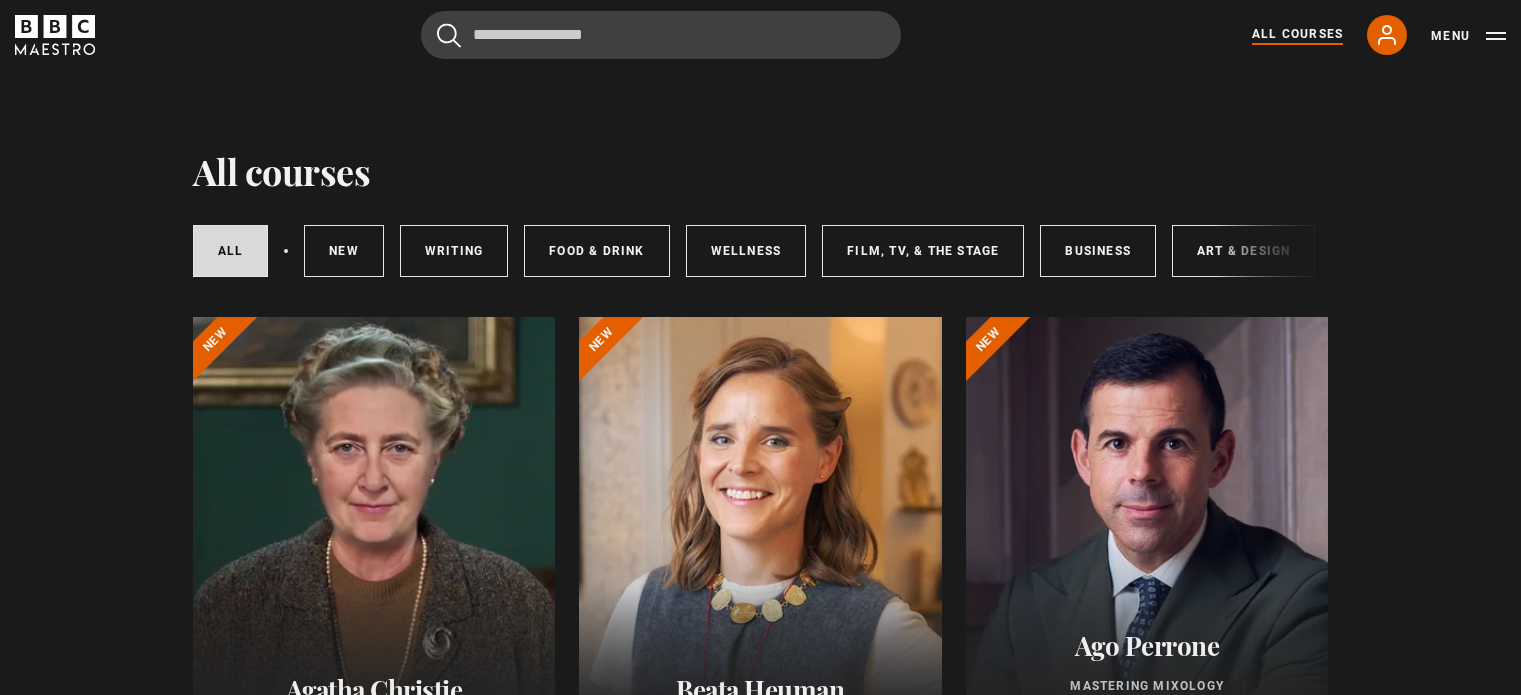 scroll, scrollTop: 0, scrollLeft: 0, axis: both 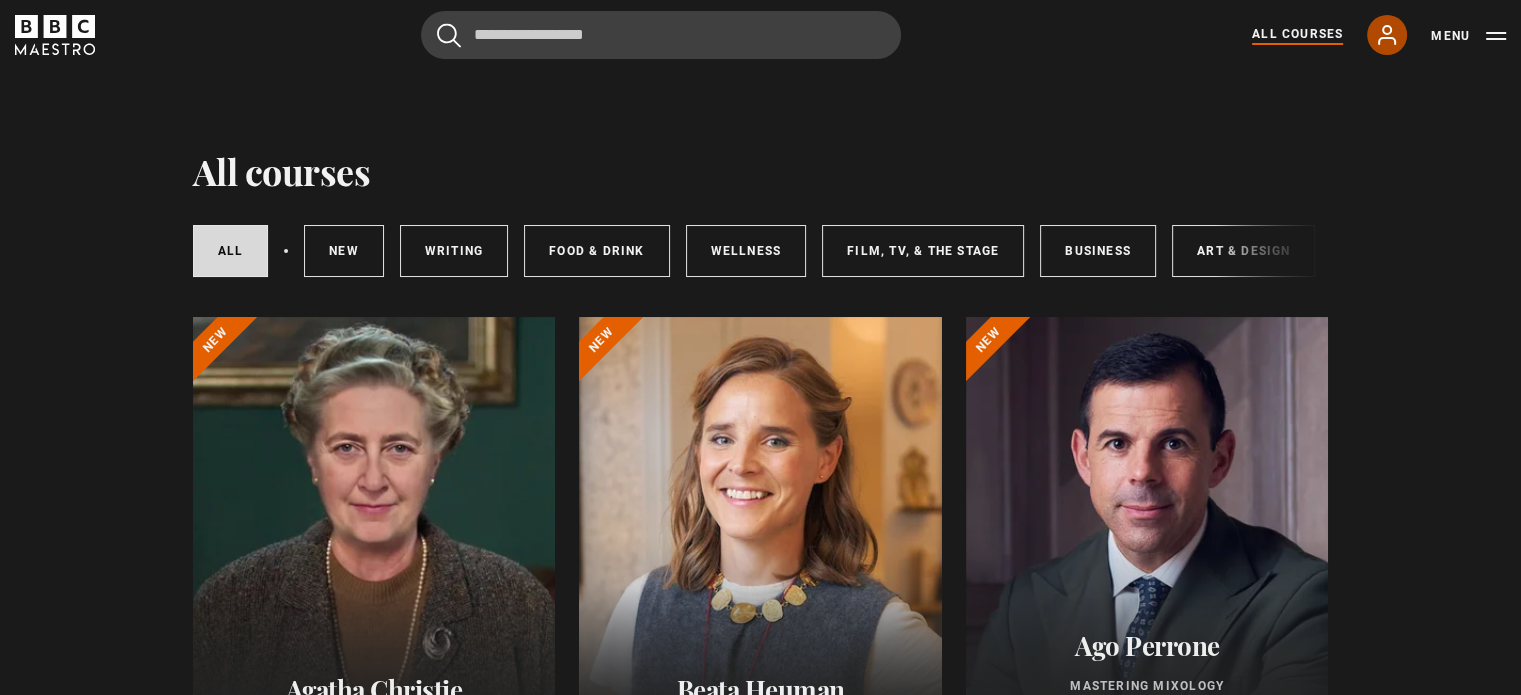click 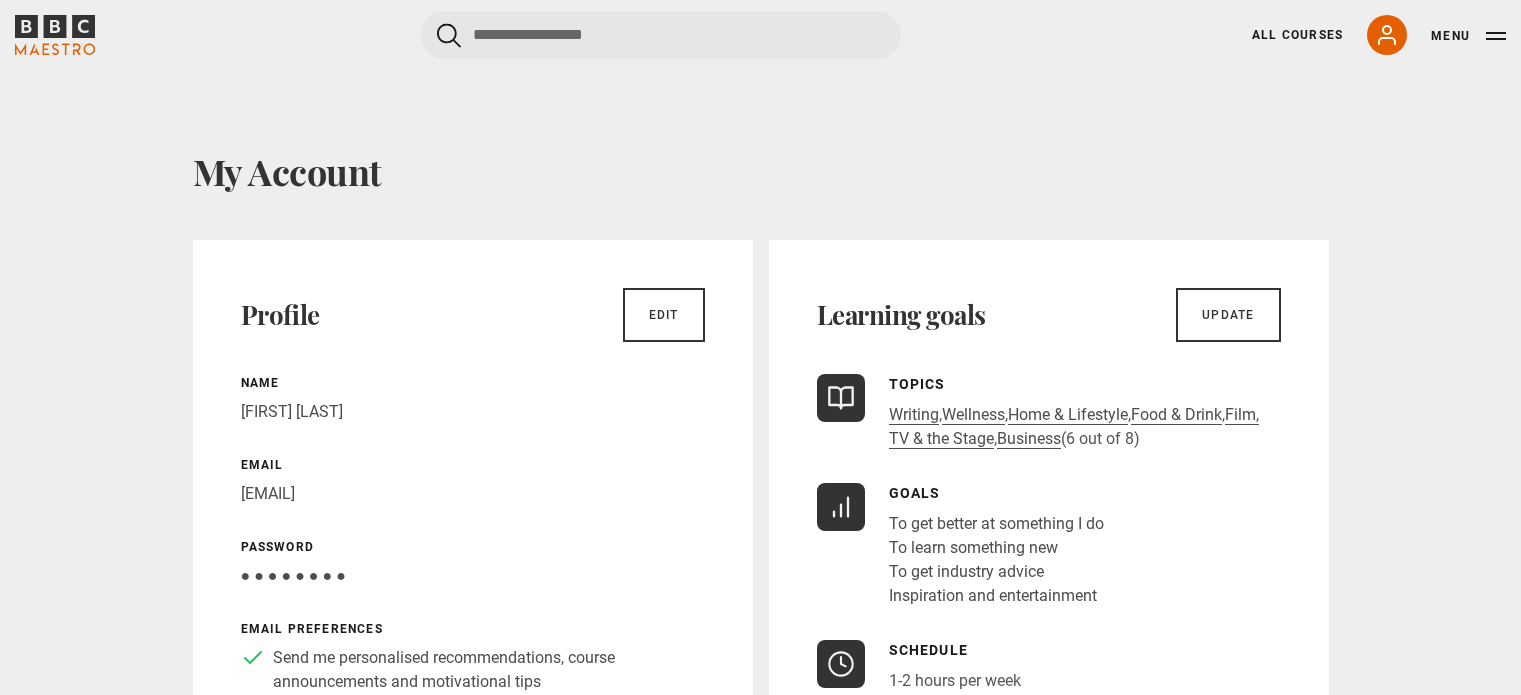 scroll, scrollTop: 0, scrollLeft: 0, axis: both 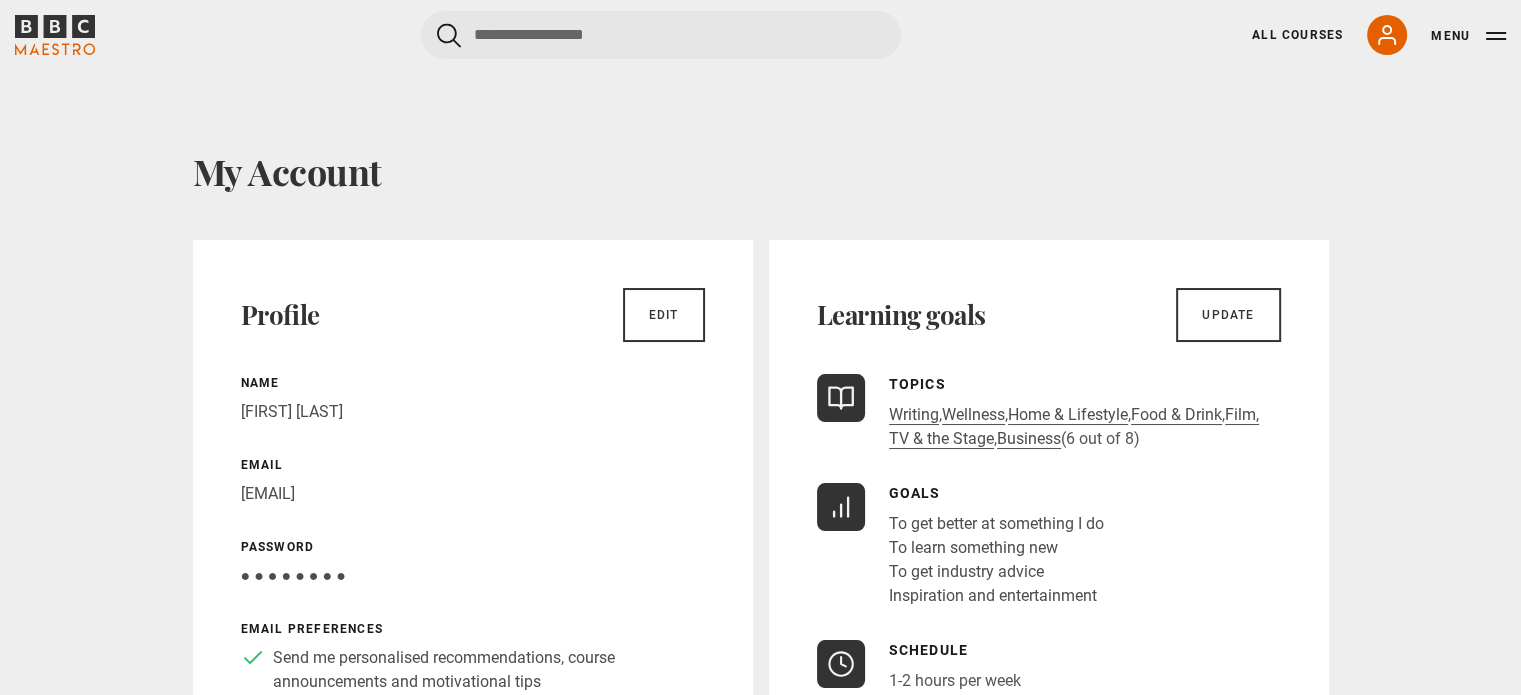click 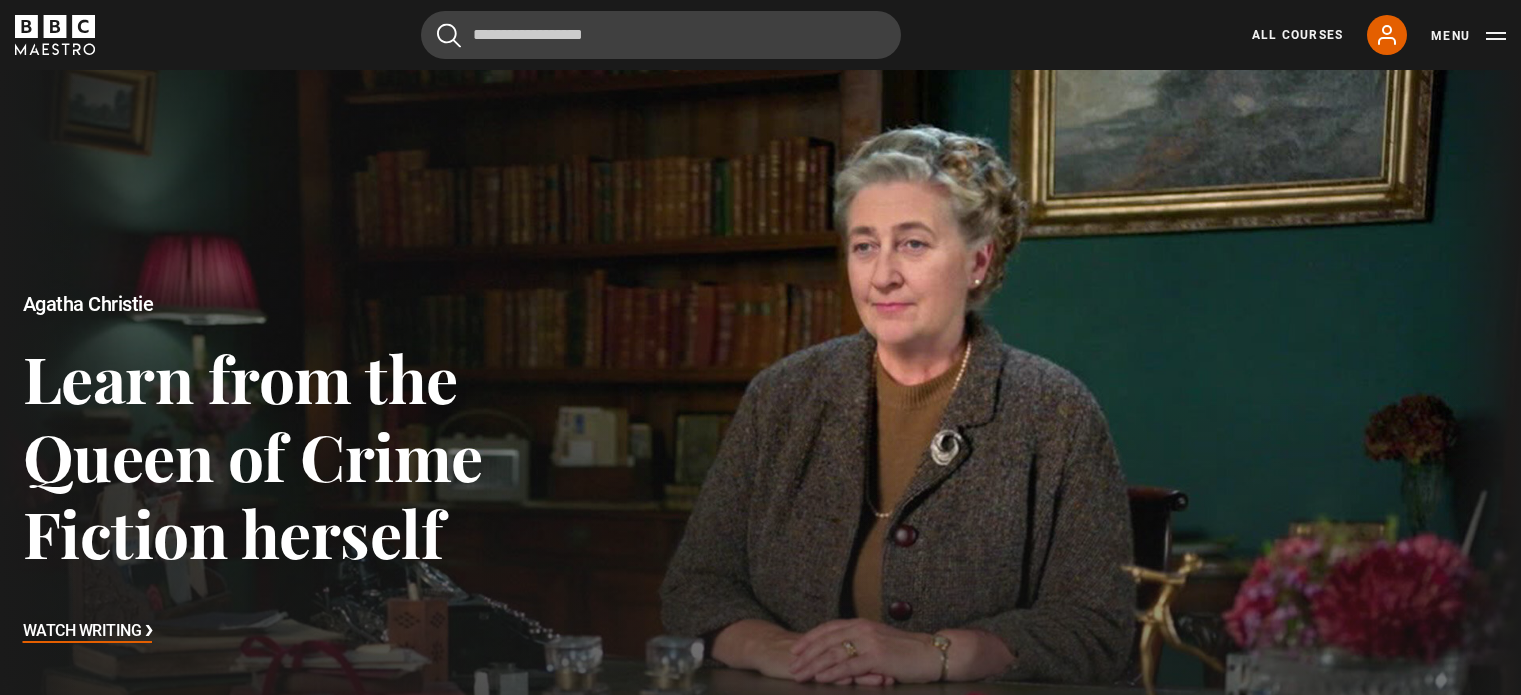 scroll, scrollTop: 0, scrollLeft: 0, axis: both 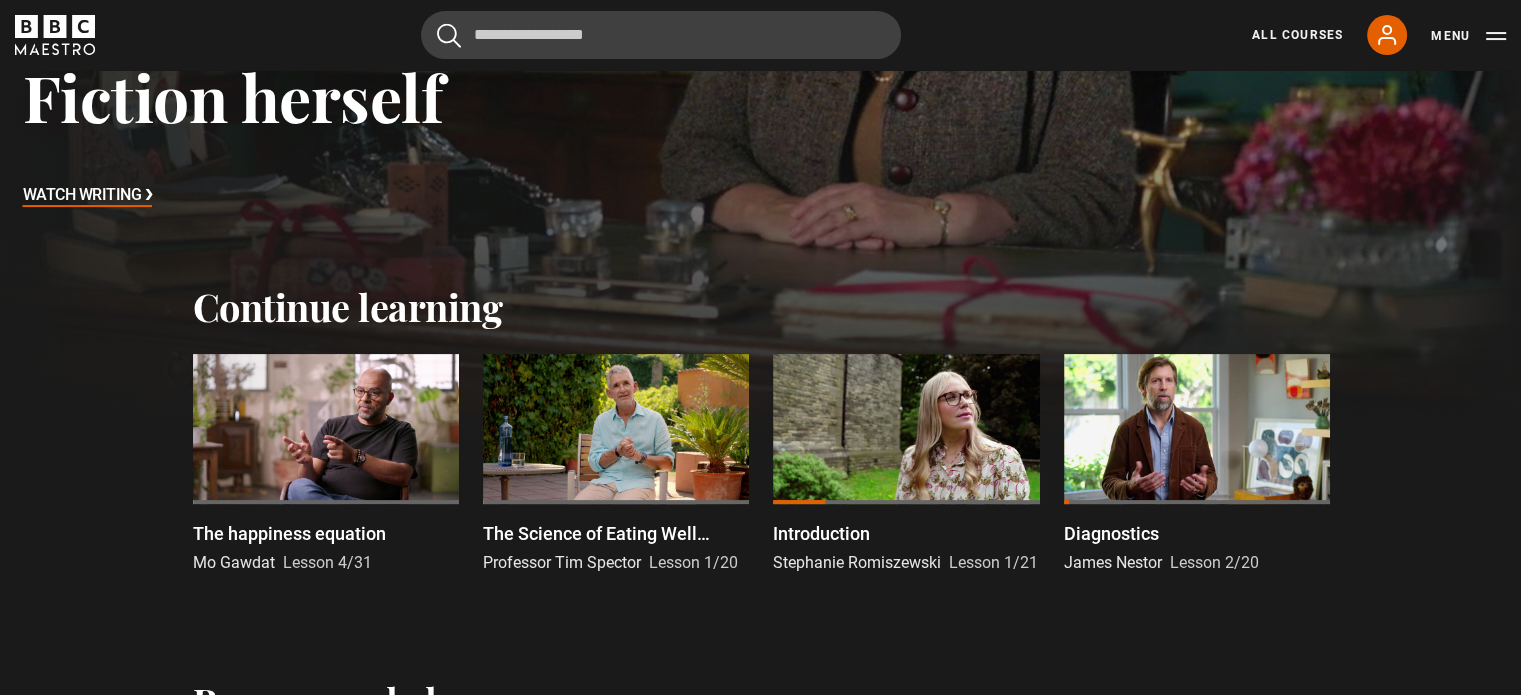 click at bounding box center [326, 429] 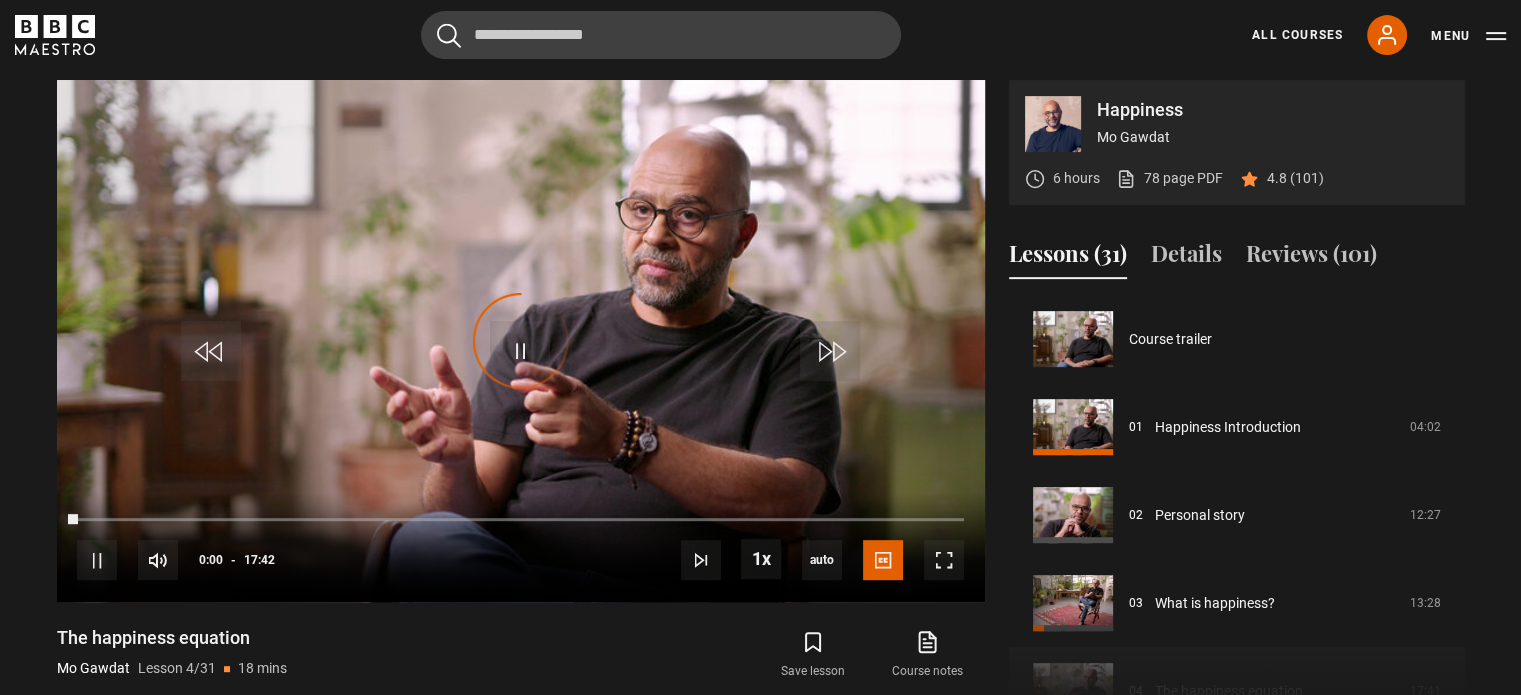 scroll, scrollTop: 804, scrollLeft: 0, axis: vertical 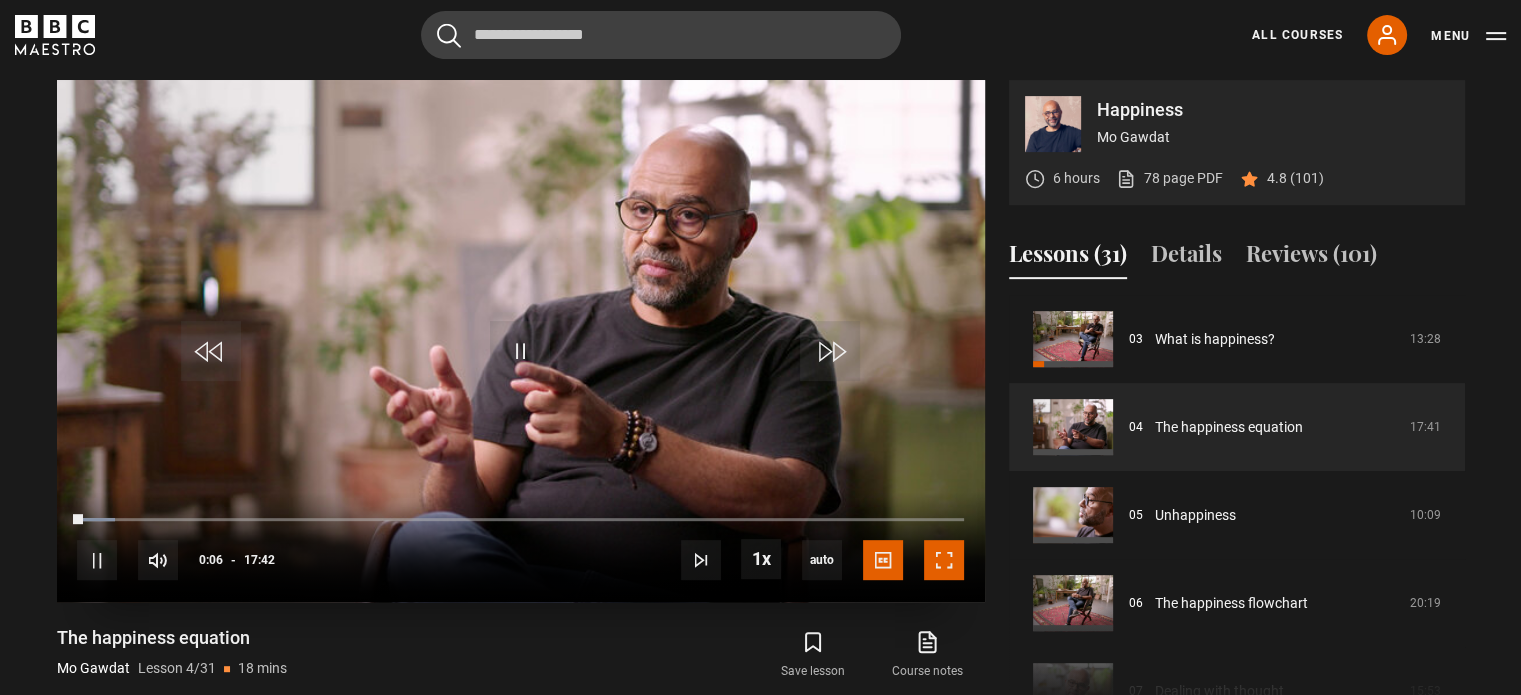 click at bounding box center (944, 560) 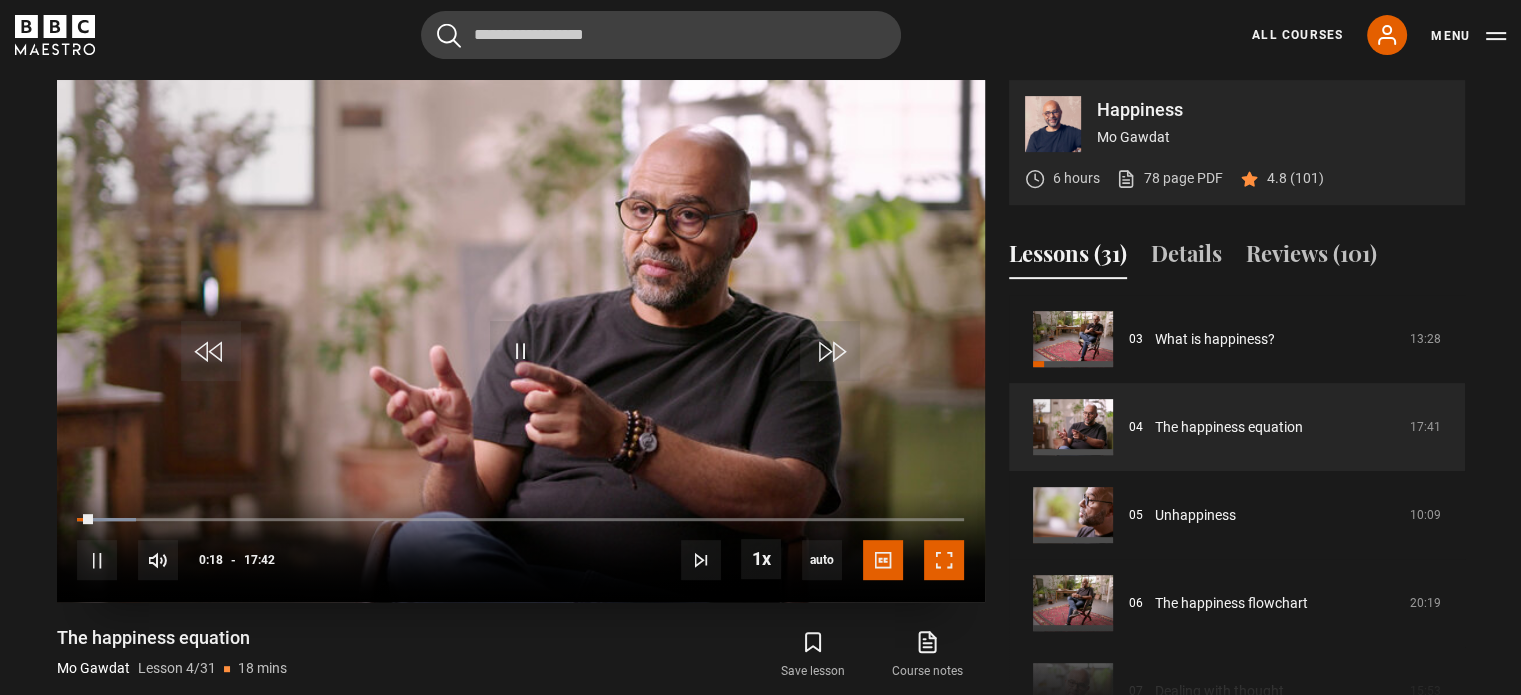 click at bounding box center (944, 560) 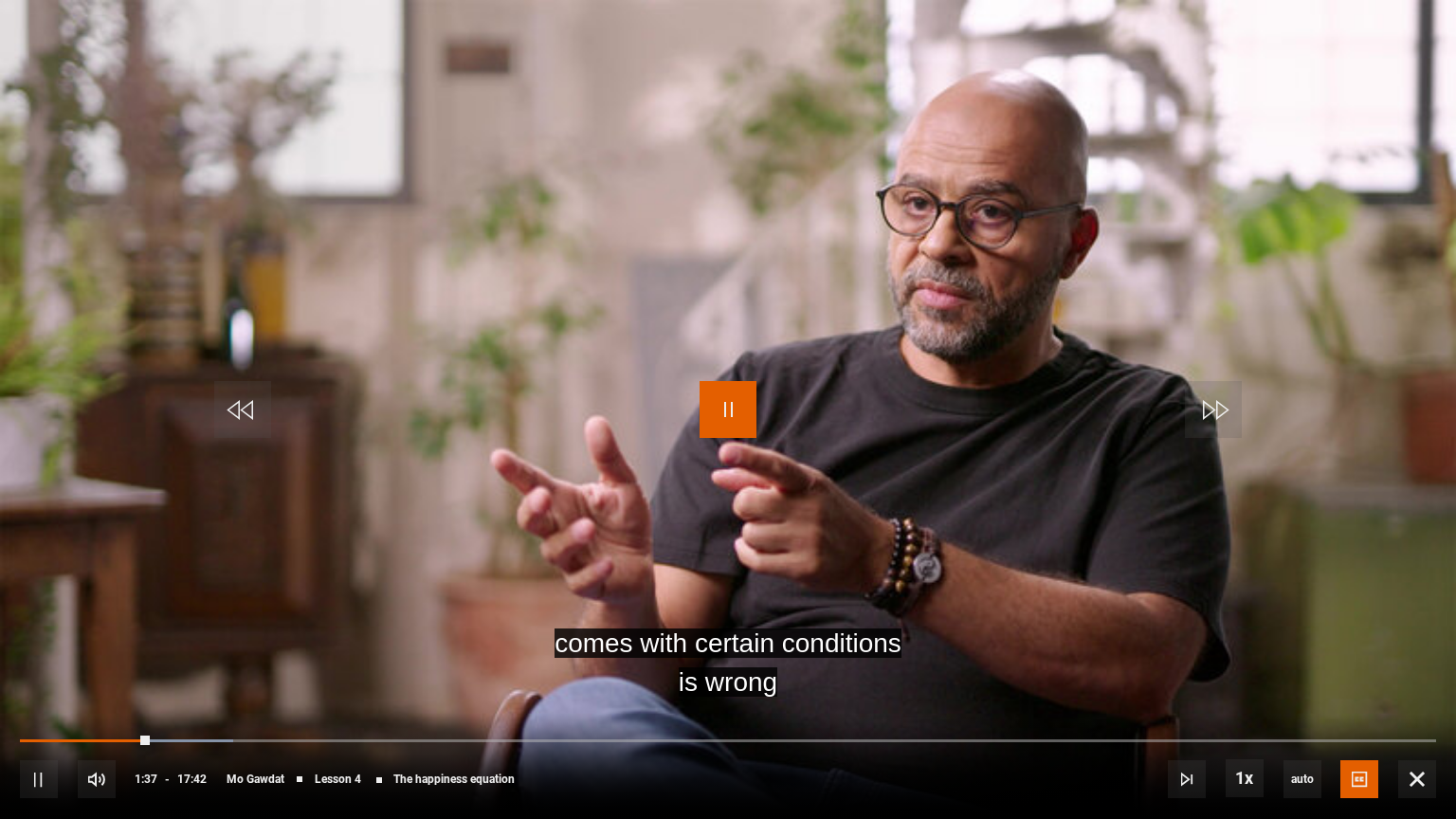 click at bounding box center (728, 410) 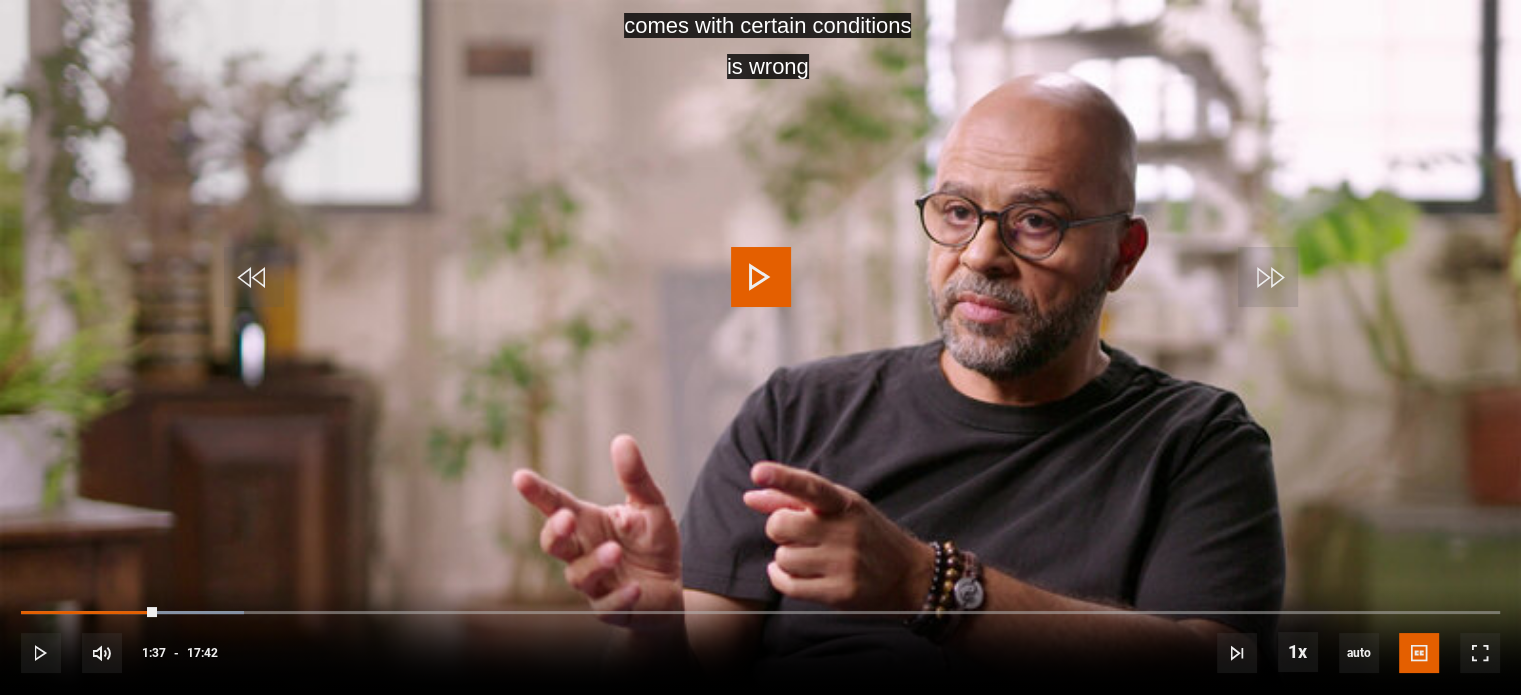 scroll, scrollTop: 0, scrollLeft: 0, axis: both 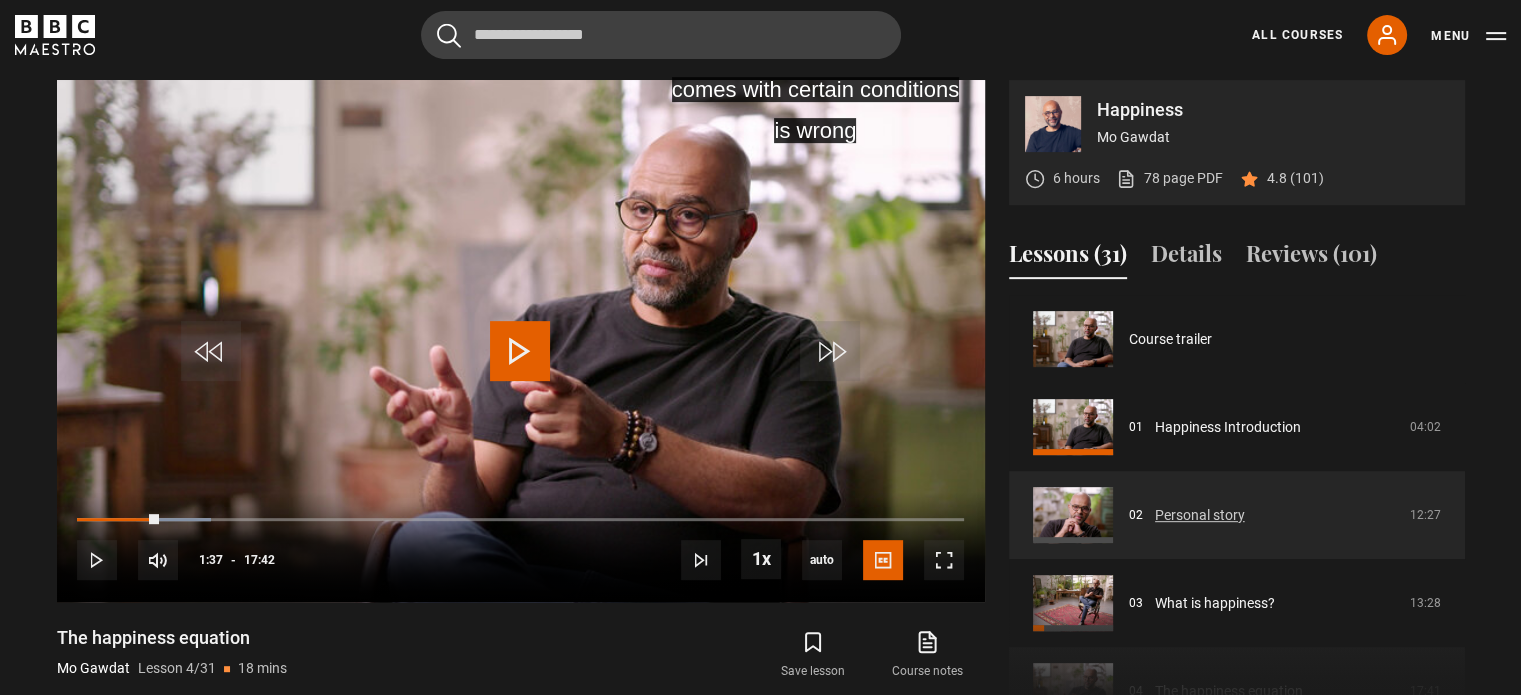click on "Personal story" at bounding box center [1200, 515] 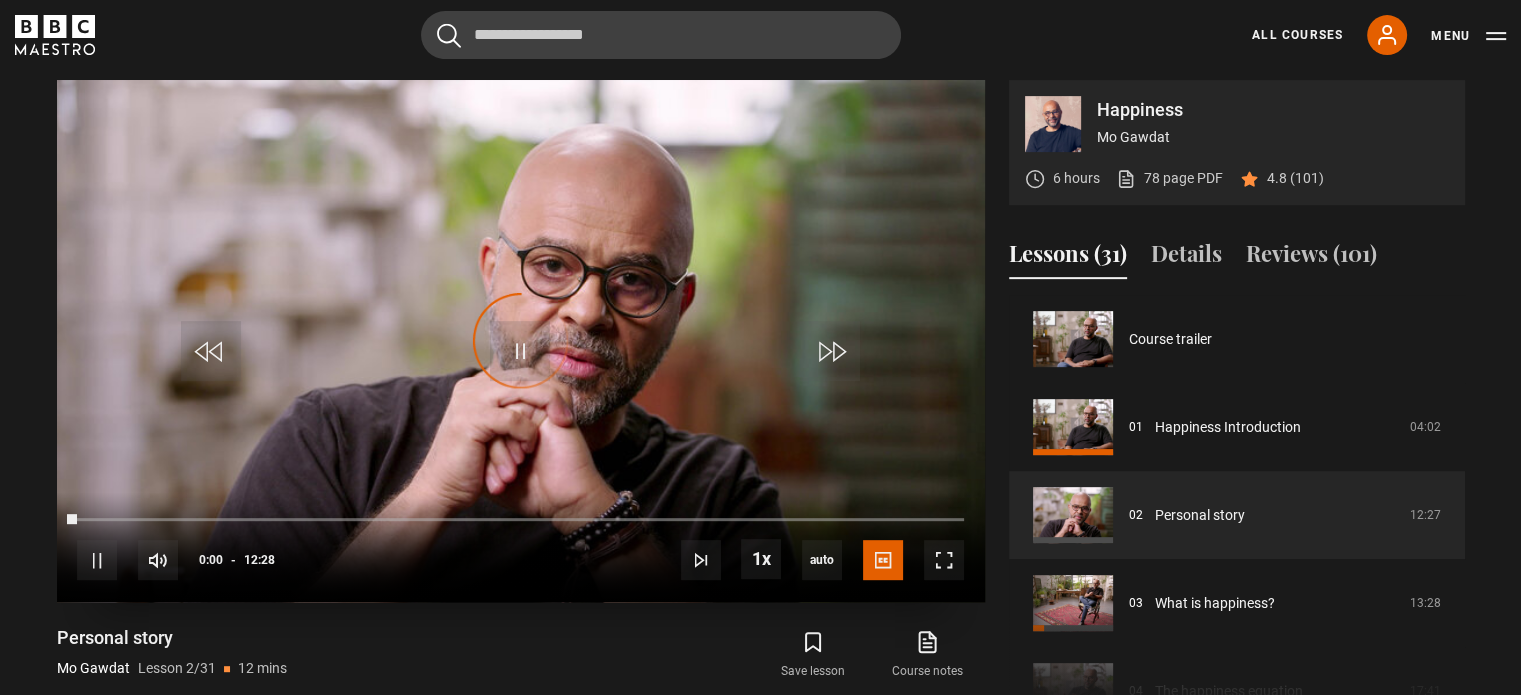 scroll, scrollTop: 804, scrollLeft: 0, axis: vertical 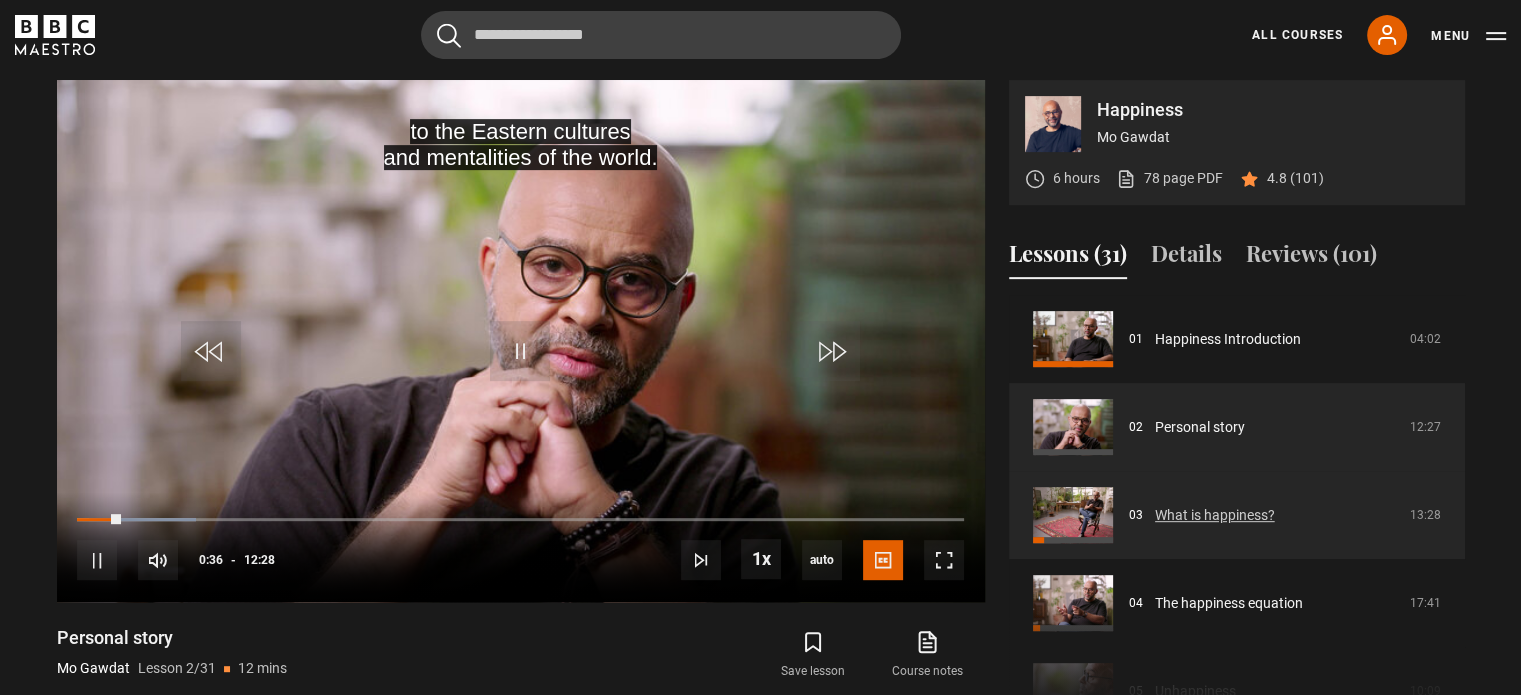 click on "What is happiness?" at bounding box center (1215, 515) 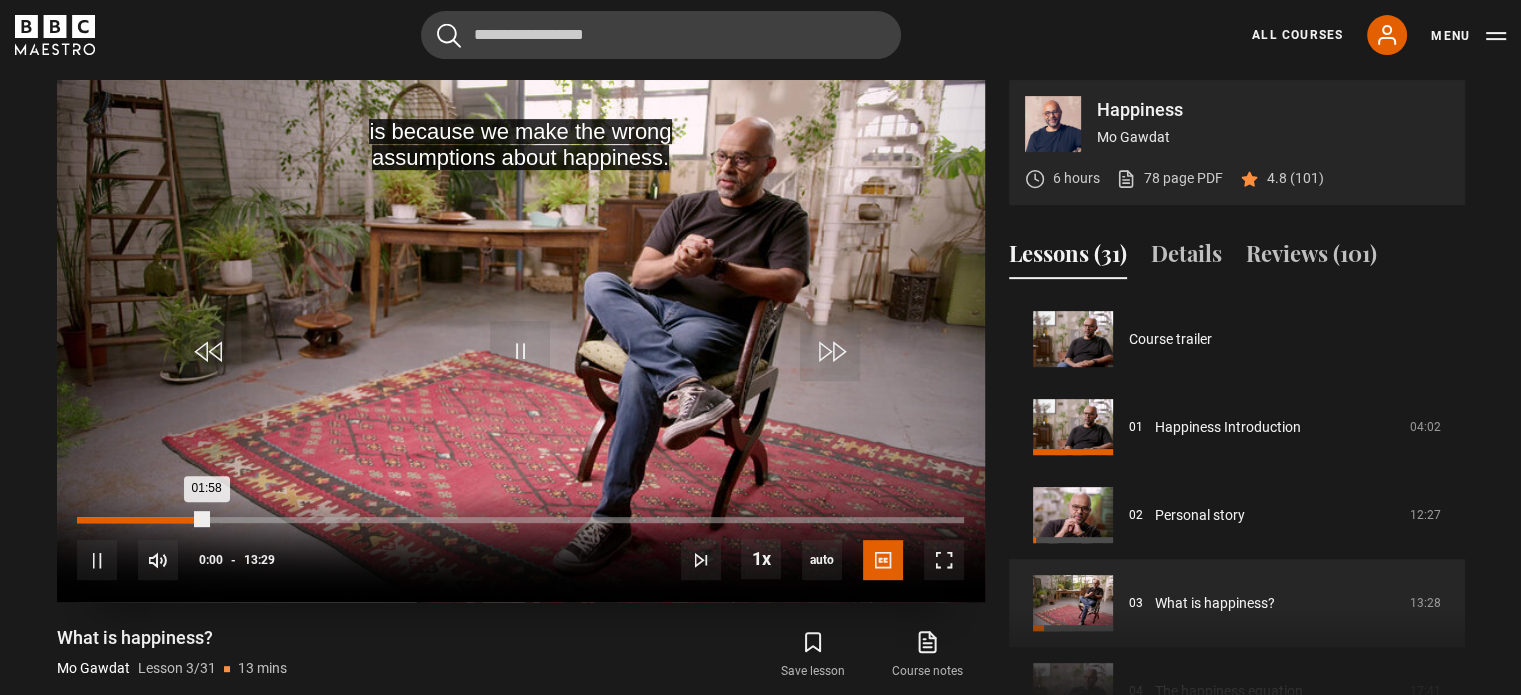 scroll, scrollTop: 804, scrollLeft: 0, axis: vertical 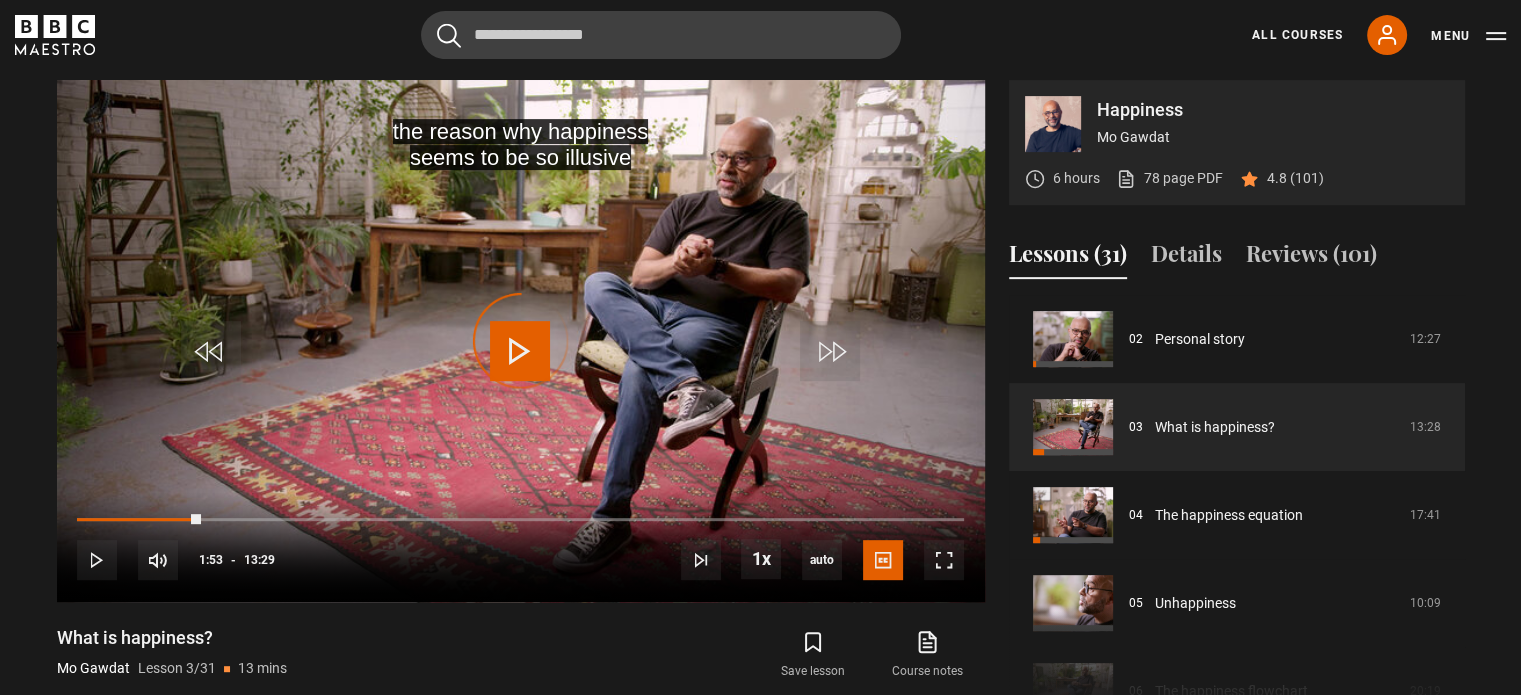 drag, startPoint x: 201, startPoint y: 517, endPoint x: 52, endPoint y: 507, distance: 149.33519 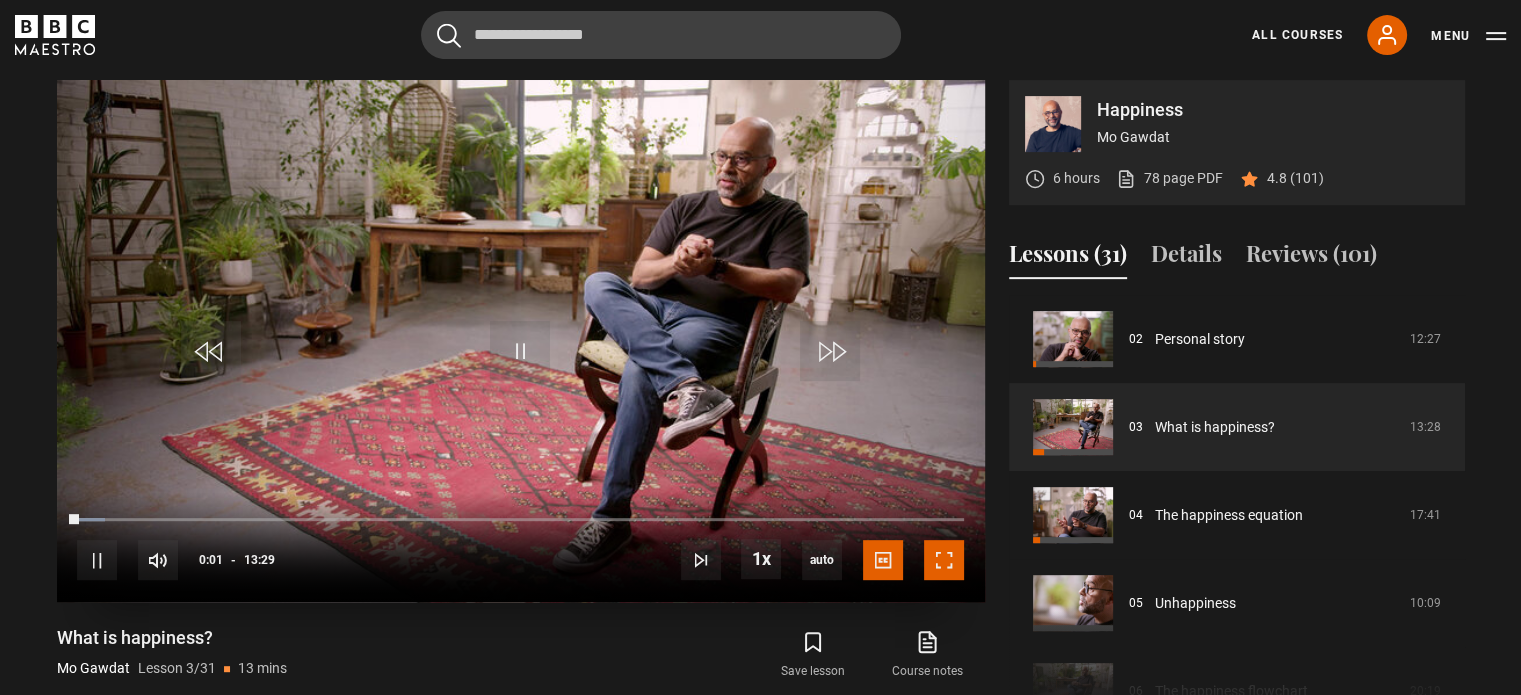 click at bounding box center (944, 560) 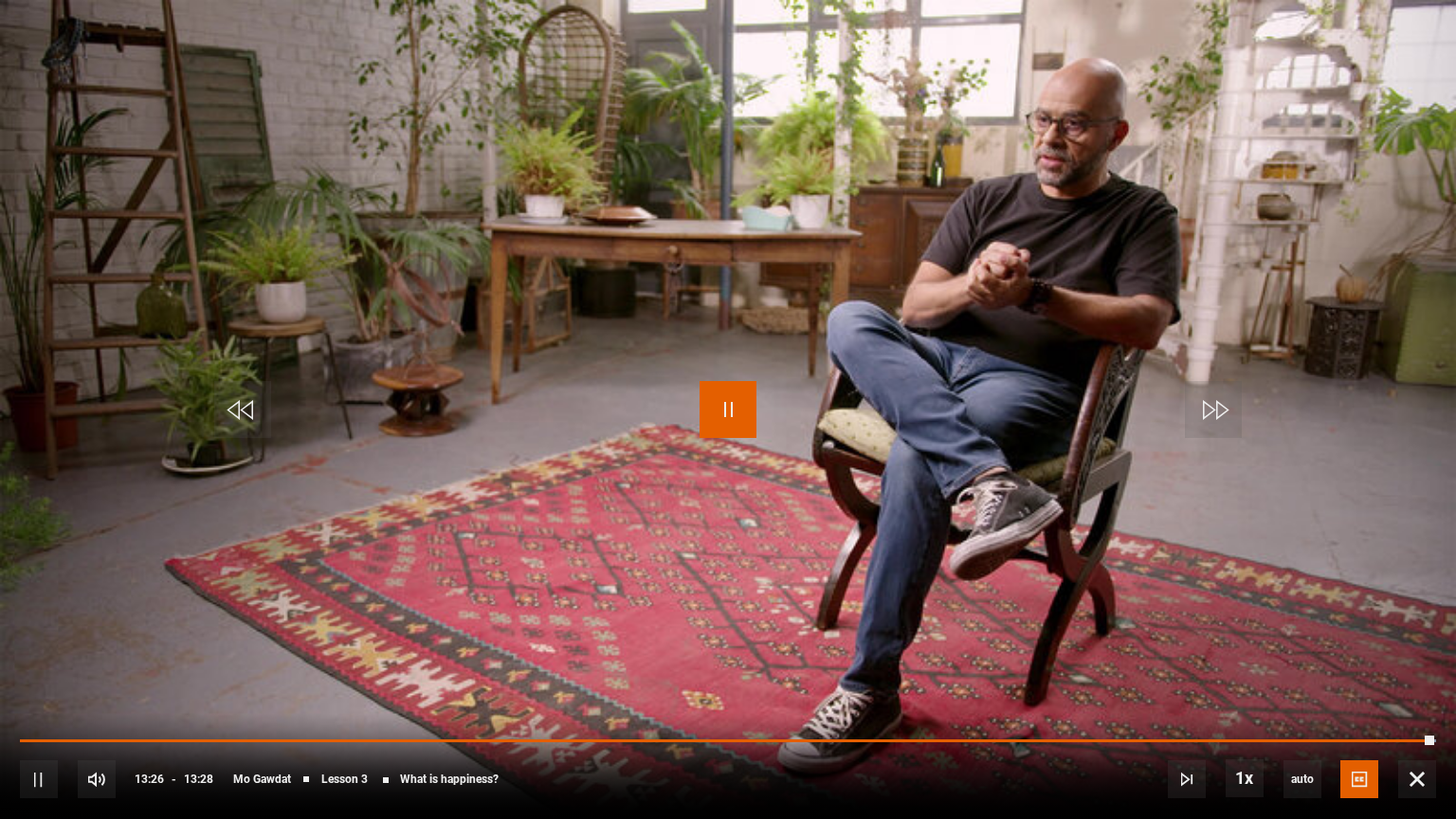 click at bounding box center [728, 410] 